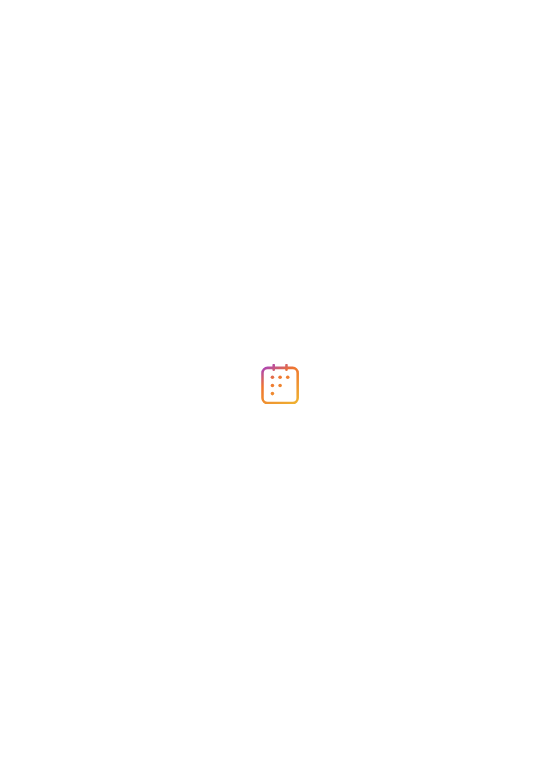 scroll, scrollTop: 0, scrollLeft: 0, axis: both 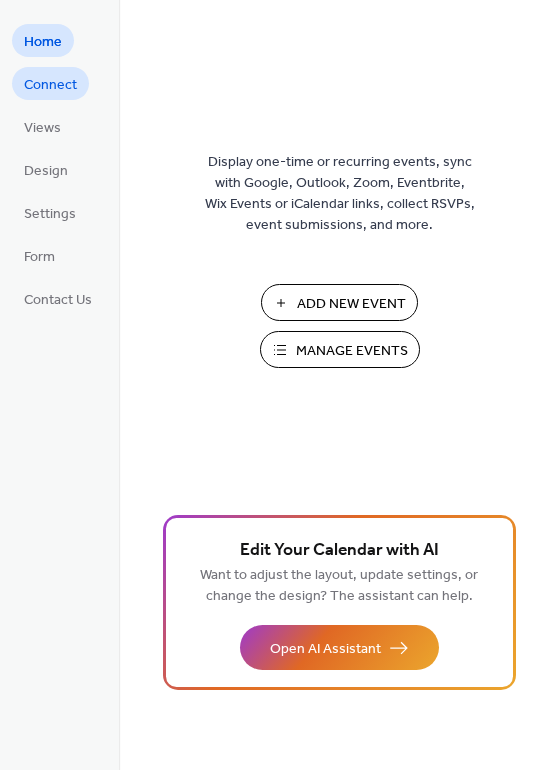 click on "Connect" at bounding box center (50, 85) 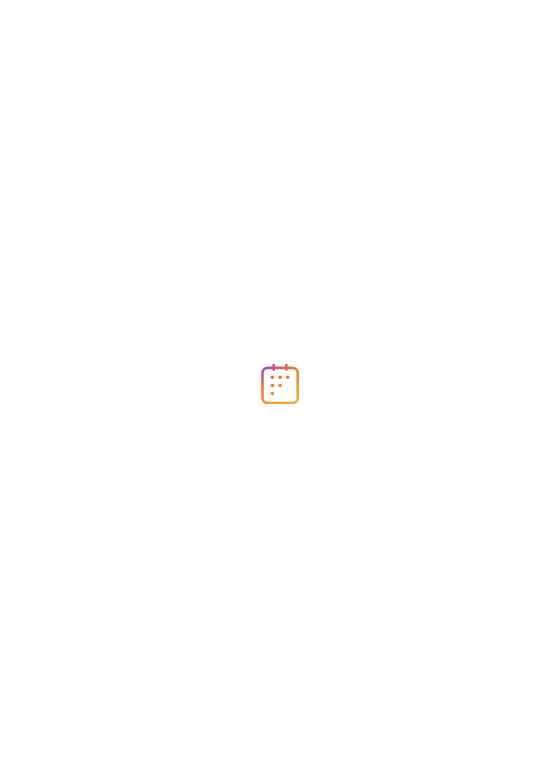 scroll, scrollTop: 0, scrollLeft: 0, axis: both 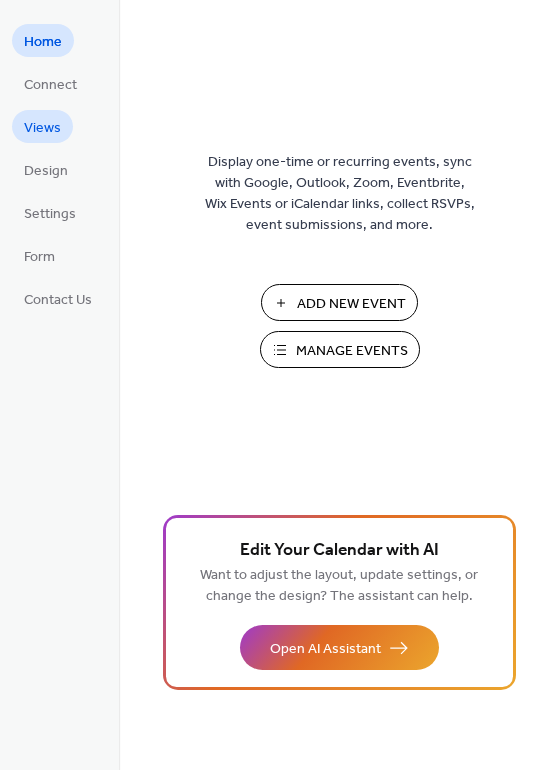 click on "Views" at bounding box center [42, 128] 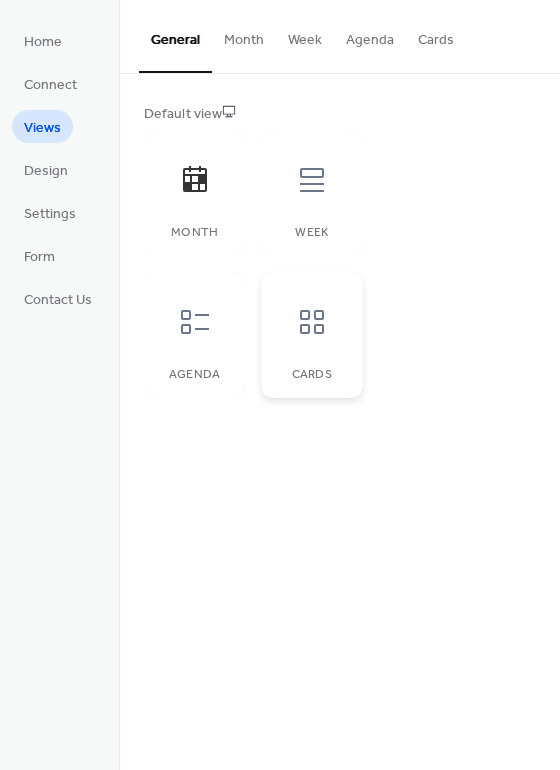 click 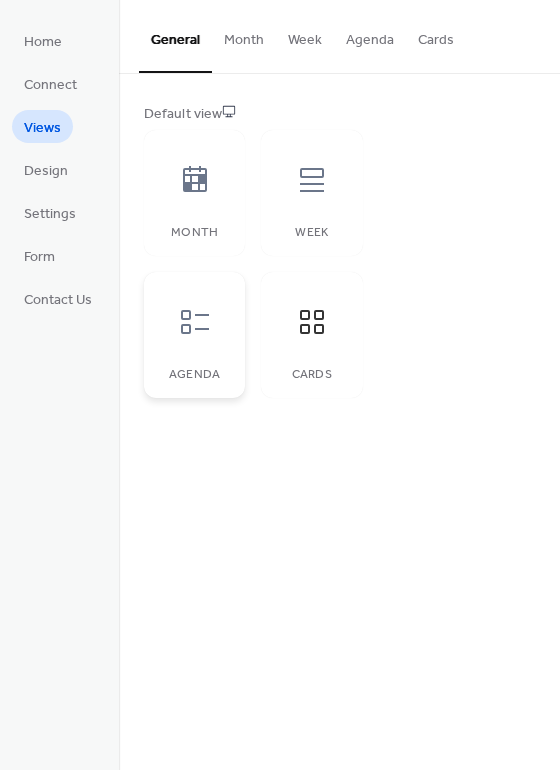 click at bounding box center (195, 322) 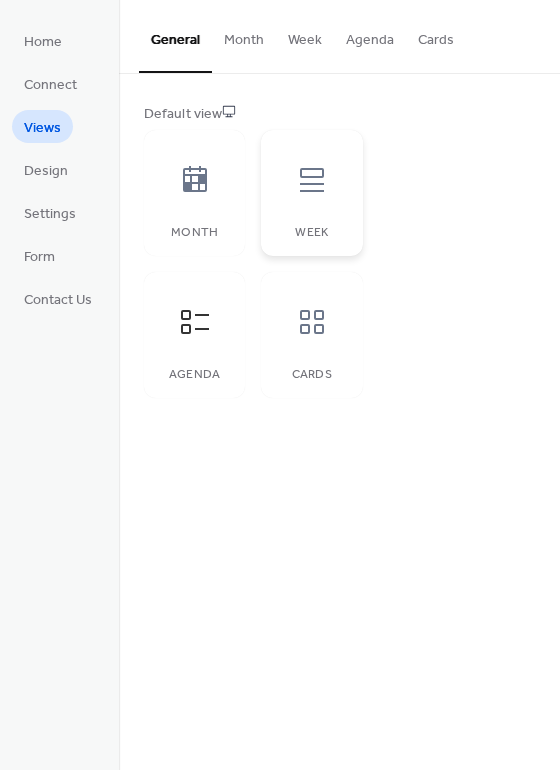 click 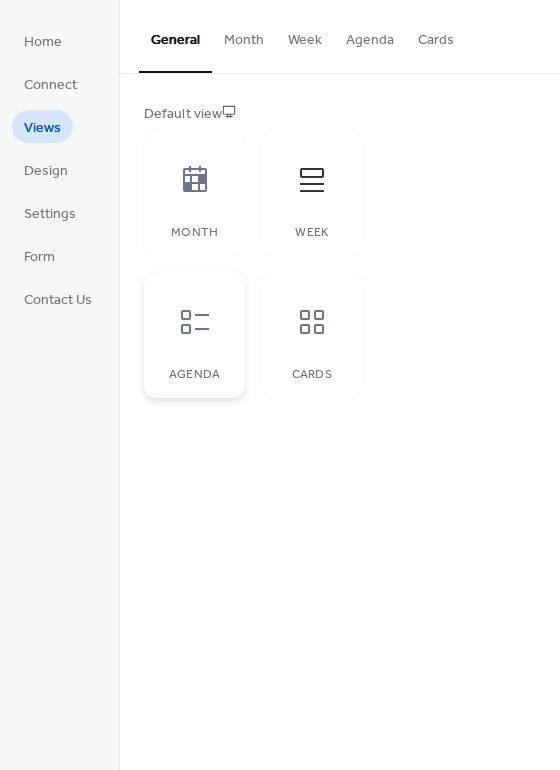 click 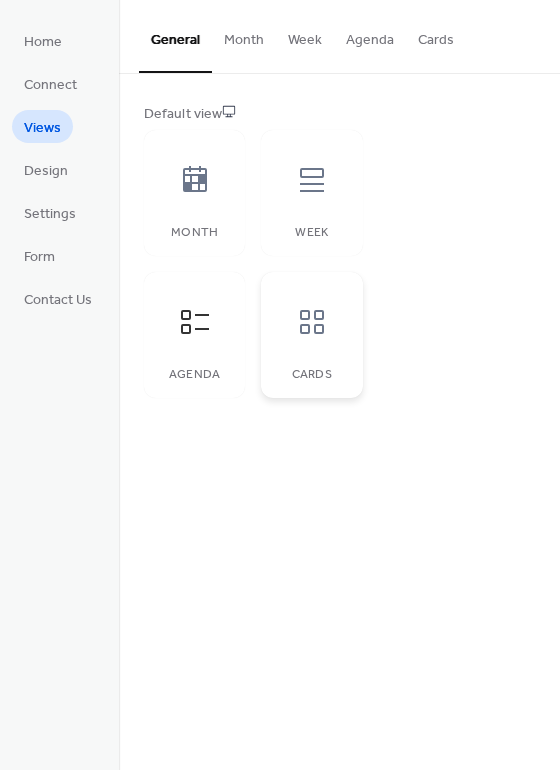click 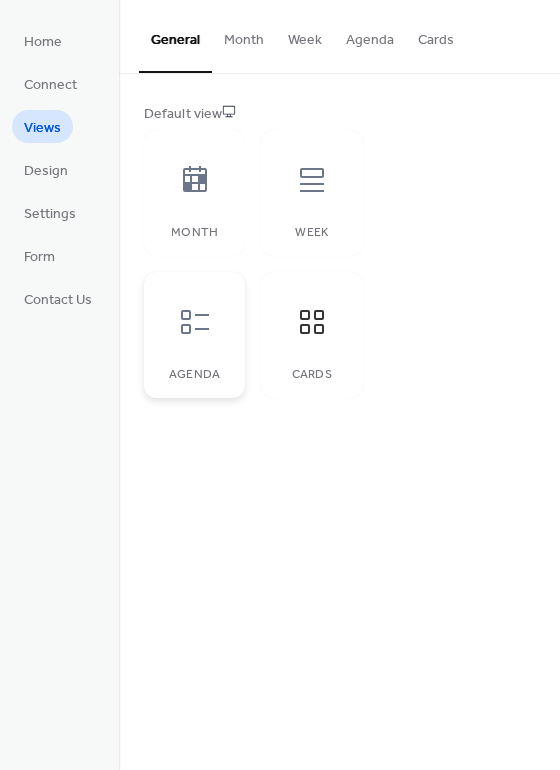 click 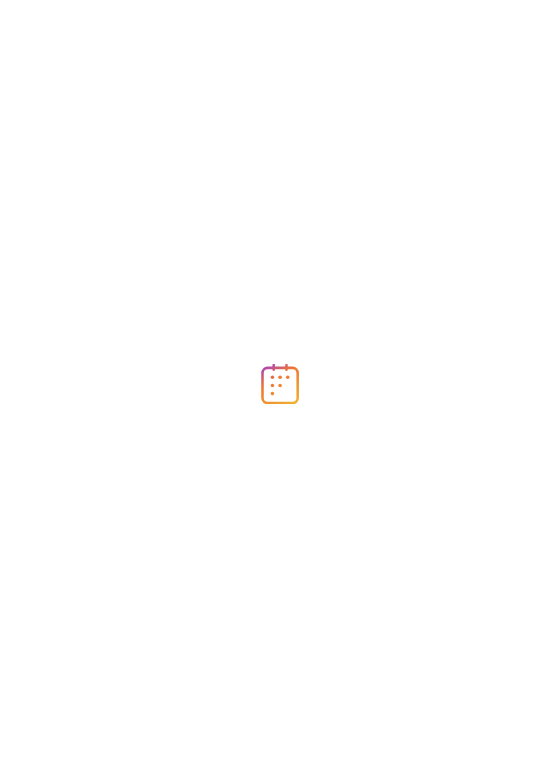scroll, scrollTop: 0, scrollLeft: 0, axis: both 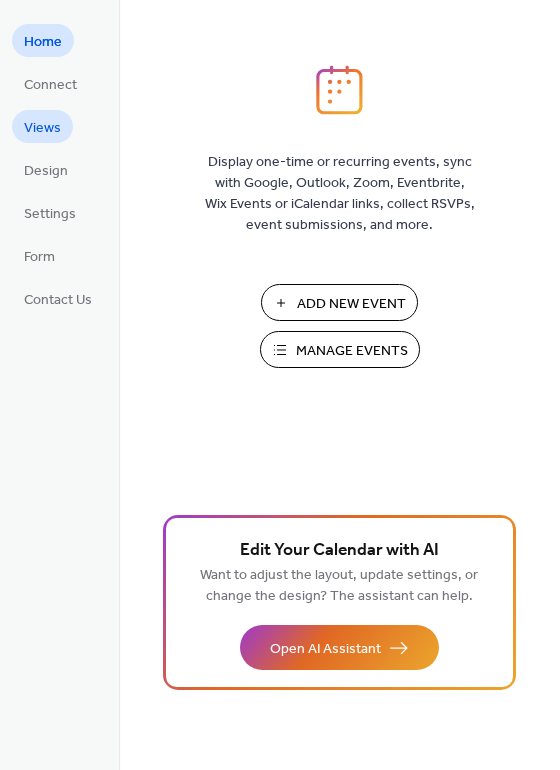 click on "Views" at bounding box center [42, 128] 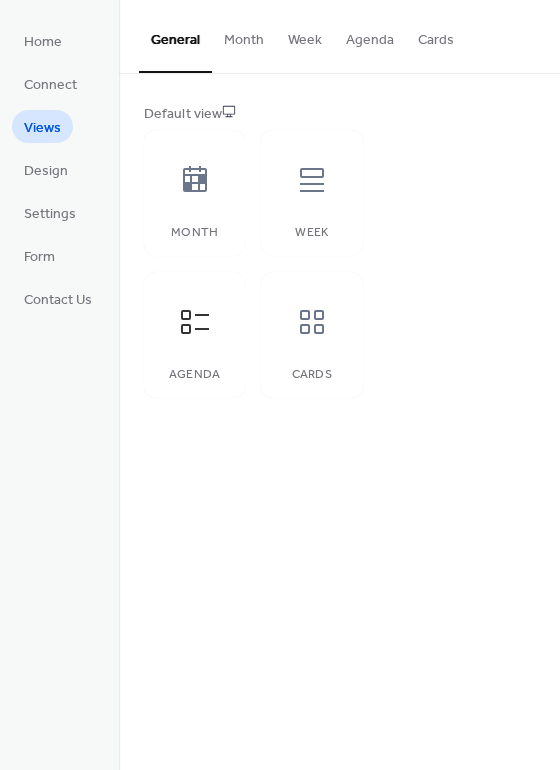 click on "Month" at bounding box center (244, 35) 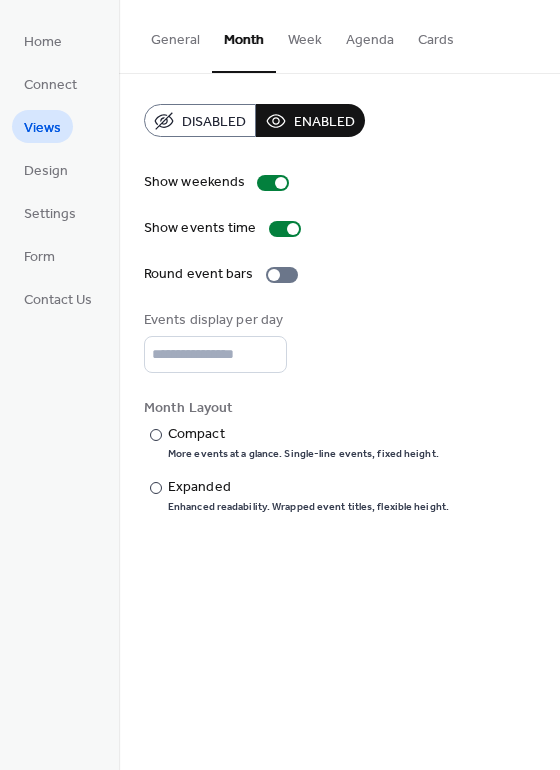 click on "Week" at bounding box center (305, 35) 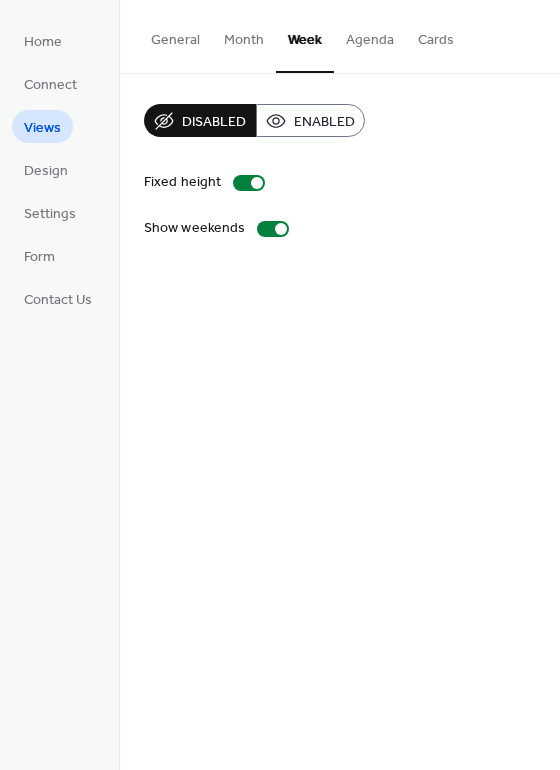 click on "Agenda" at bounding box center [370, 35] 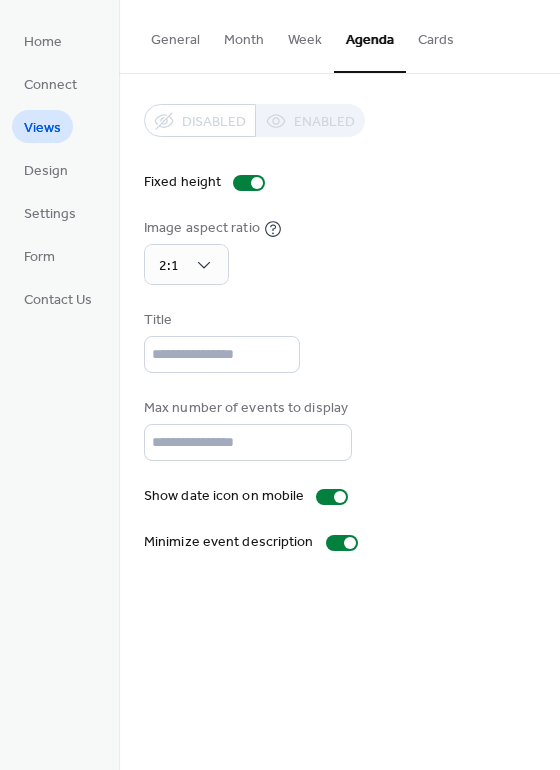 click on "Cards" at bounding box center (436, 35) 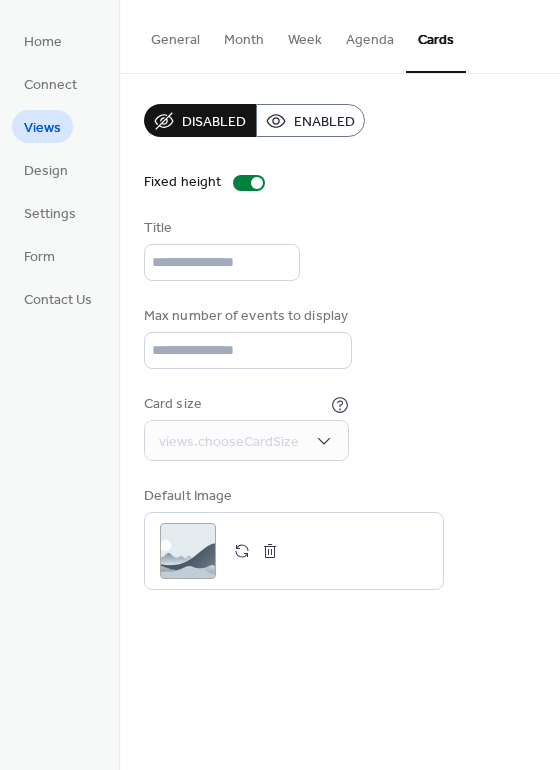 click on "Agenda" at bounding box center (370, 35) 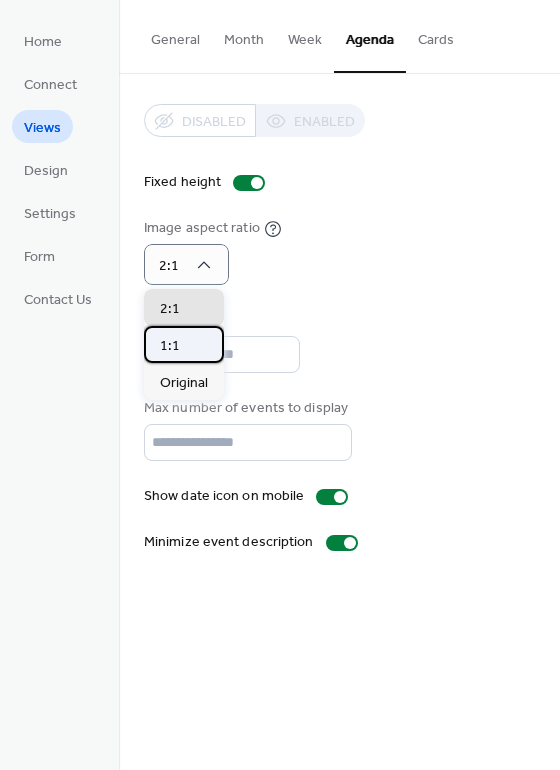 click on "1:1" at bounding box center [170, 346] 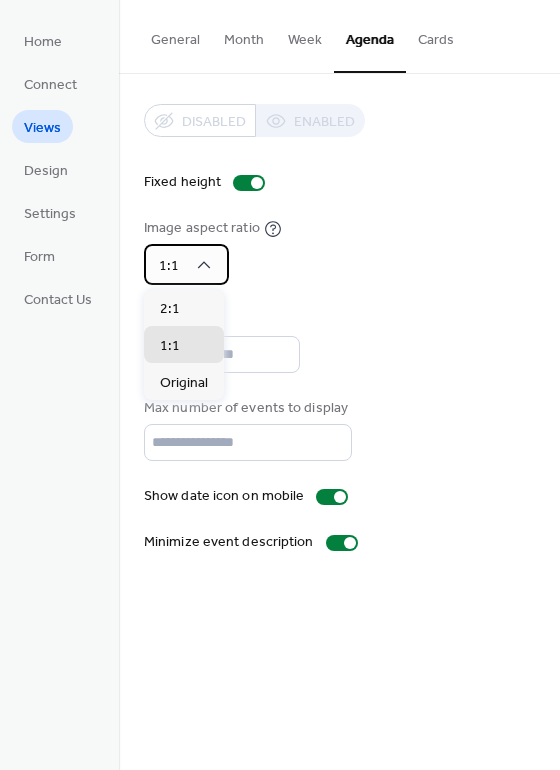 click on "1:1" at bounding box center [186, 264] 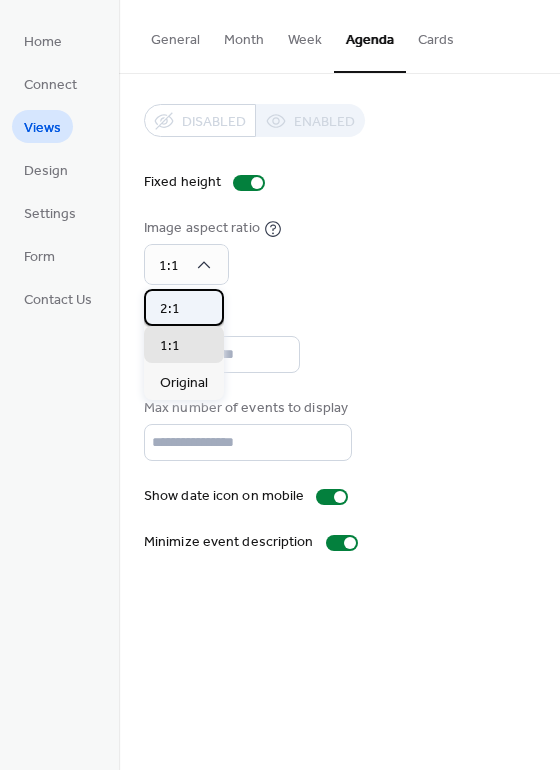click on "2:1" at bounding box center (184, 307) 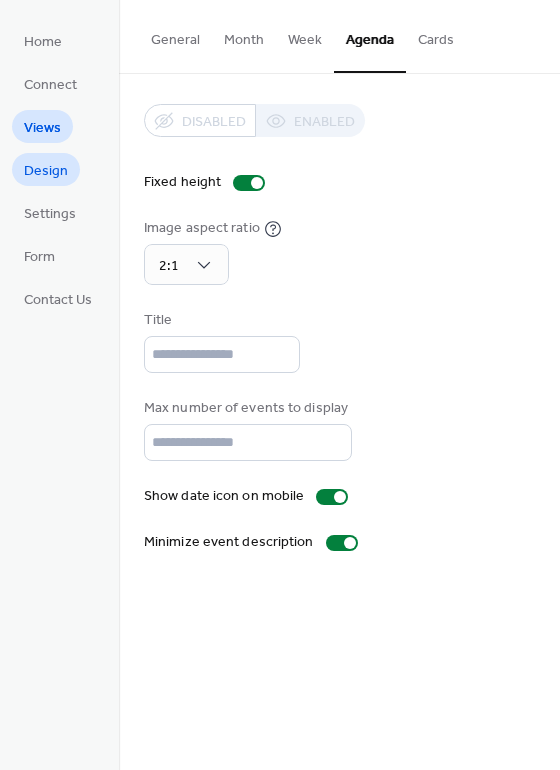 click on "Design" at bounding box center [46, 171] 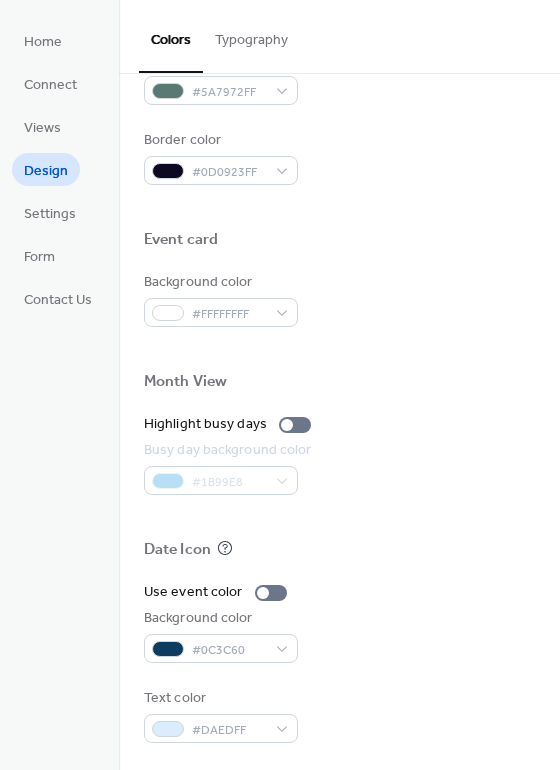 scroll, scrollTop: 856, scrollLeft: 0, axis: vertical 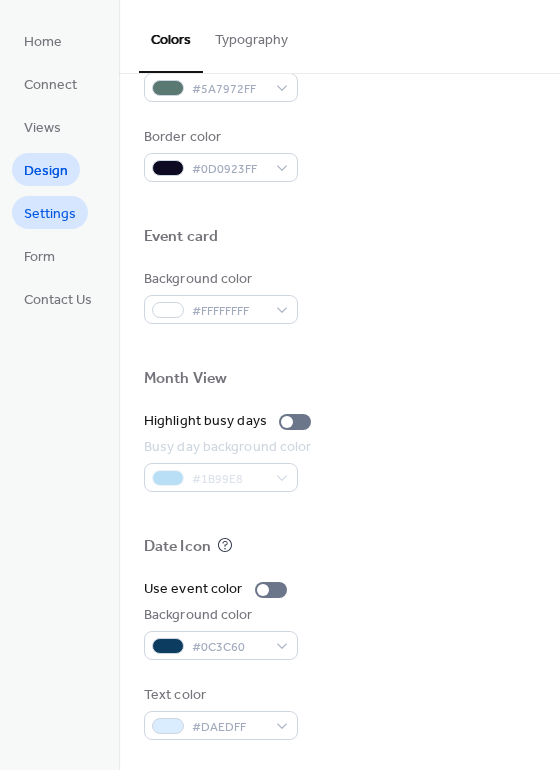 click on "Settings" at bounding box center (50, 214) 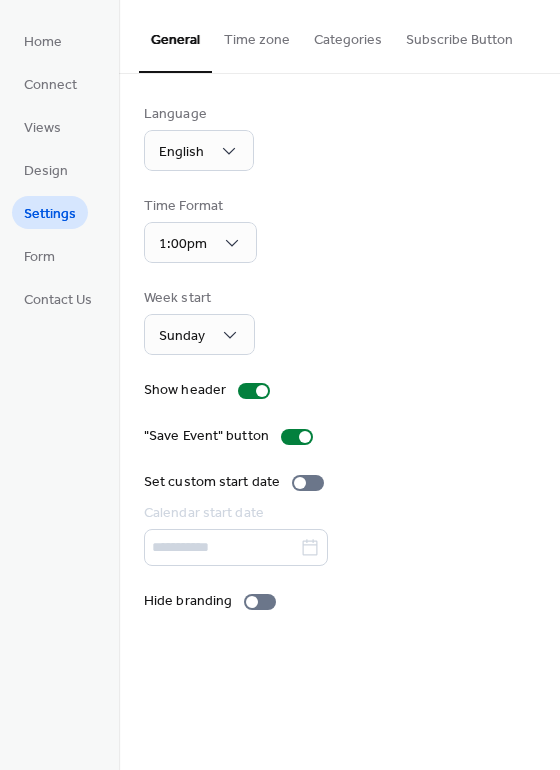click on "Subscribe Button" at bounding box center [459, 35] 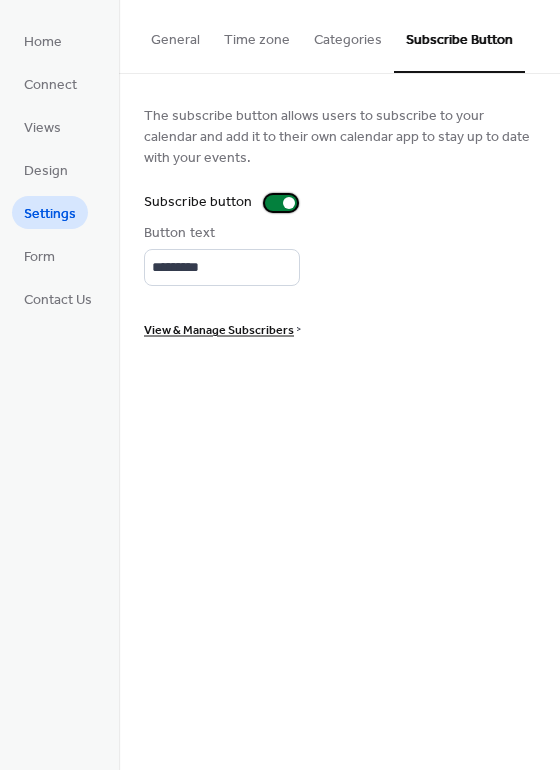 click at bounding box center (289, 203) 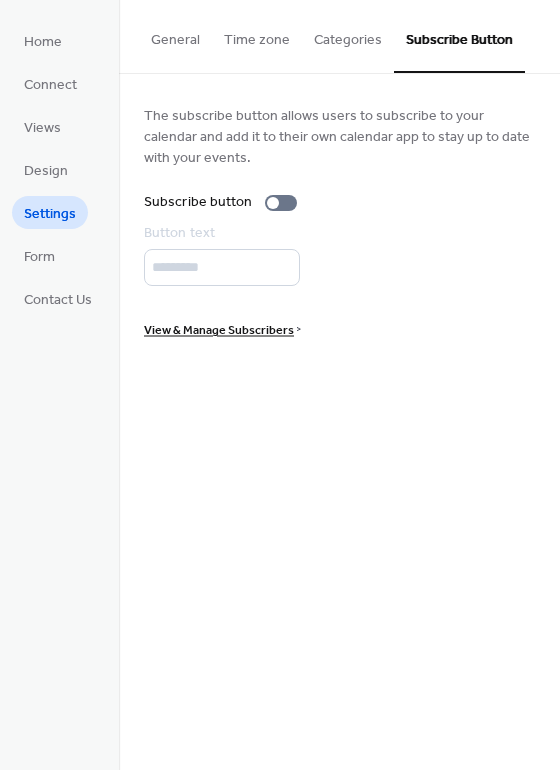 click on "General" at bounding box center (175, 35) 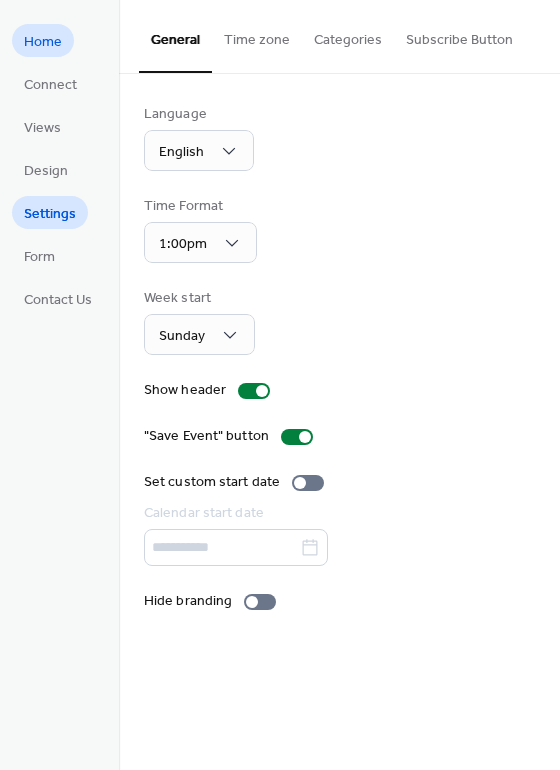 click on "Home" at bounding box center (43, 42) 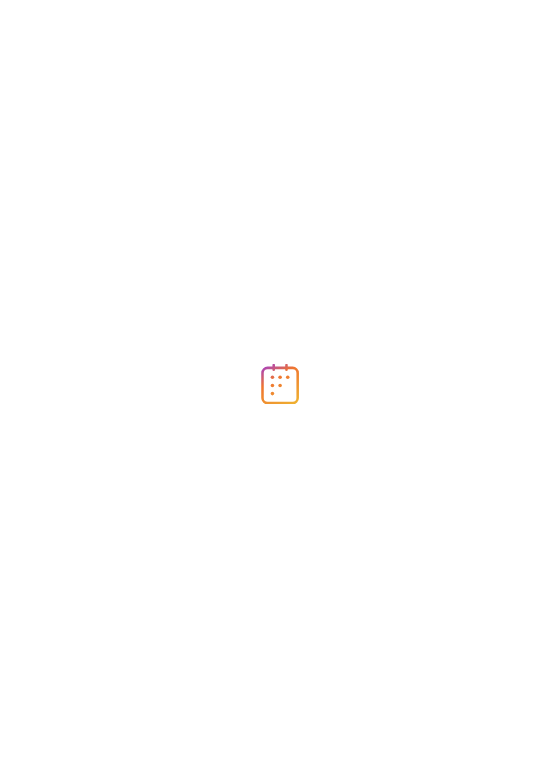scroll, scrollTop: 0, scrollLeft: 0, axis: both 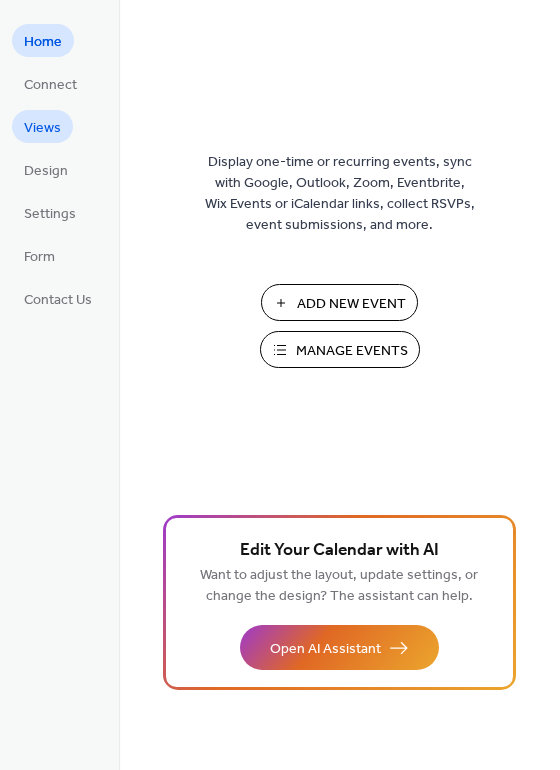 click on "Views" at bounding box center (42, 128) 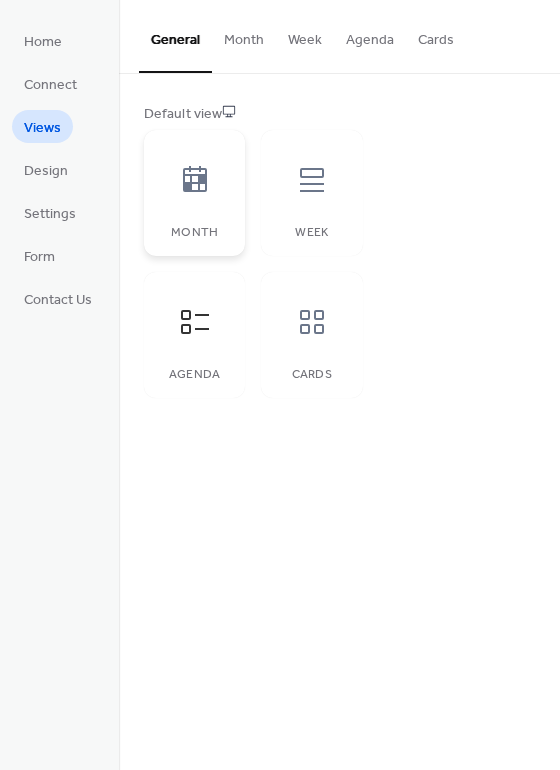click at bounding box center [195, 180] 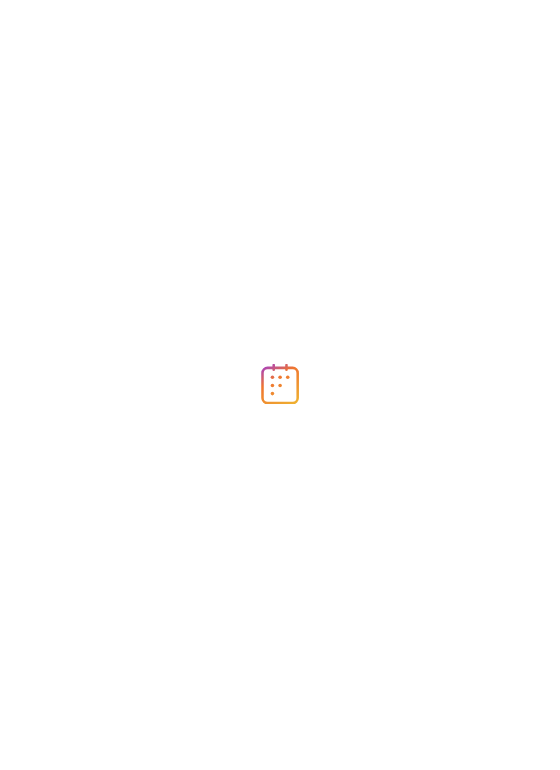 scroll, scrollTop: 0, scrollLeft: 0, axis: both 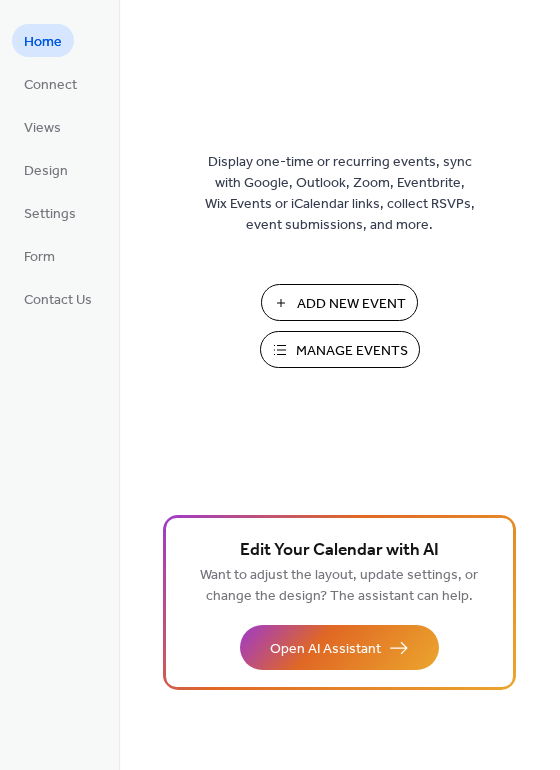 click on "Manage Events" at bounding box center [352, 351] 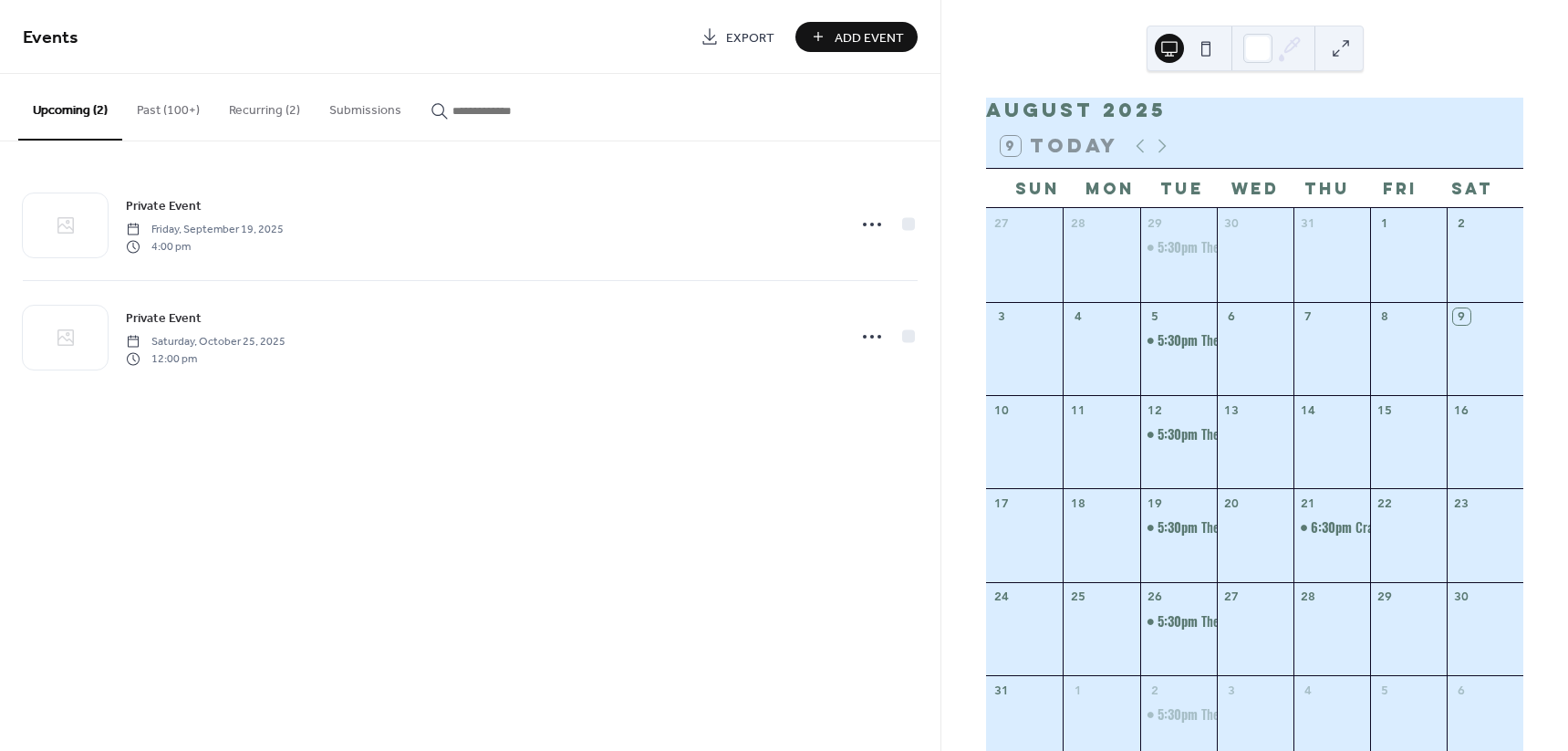scroll, scrollTop: 0, scrollLeft: 0, axis: both 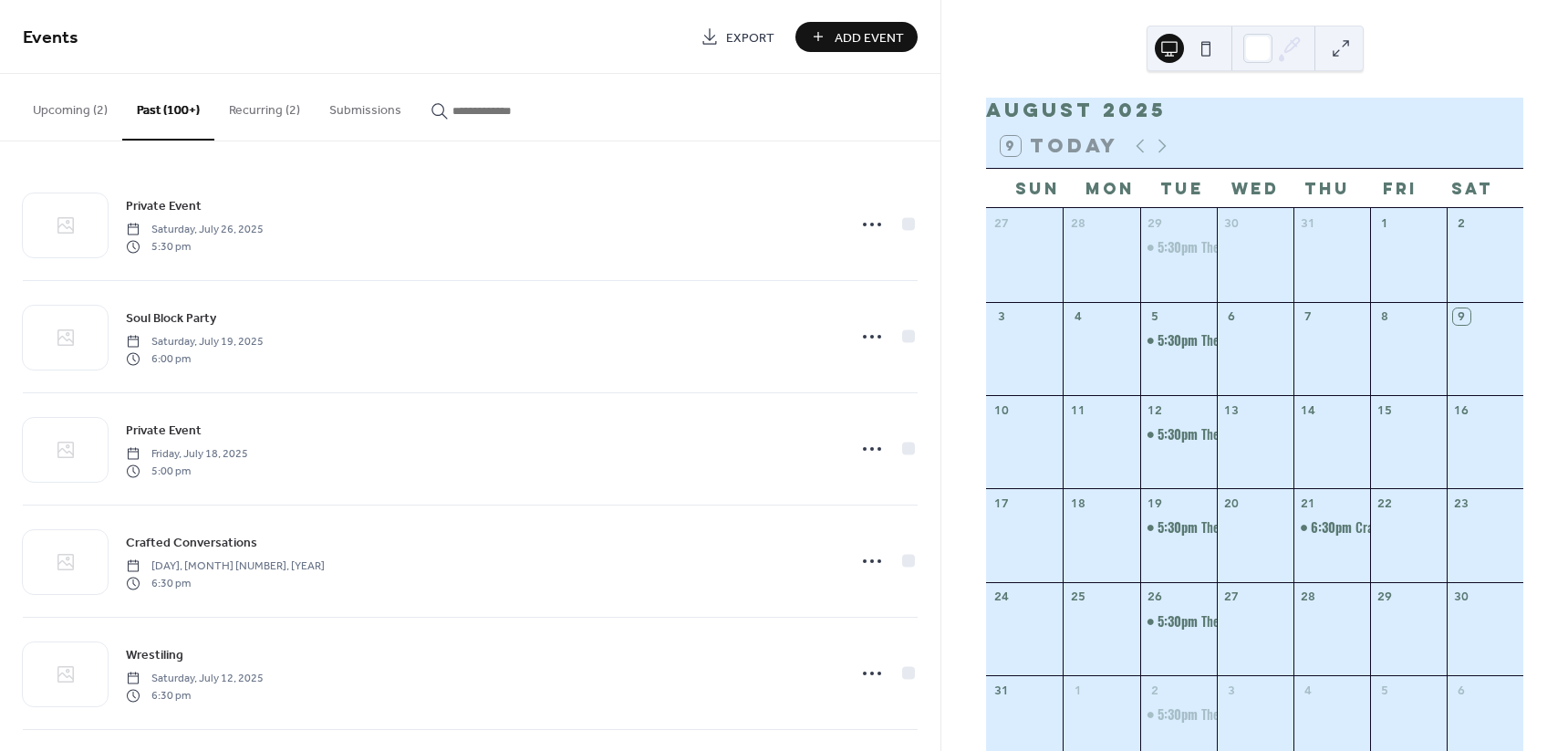 click at bounding box center (1206, 48) 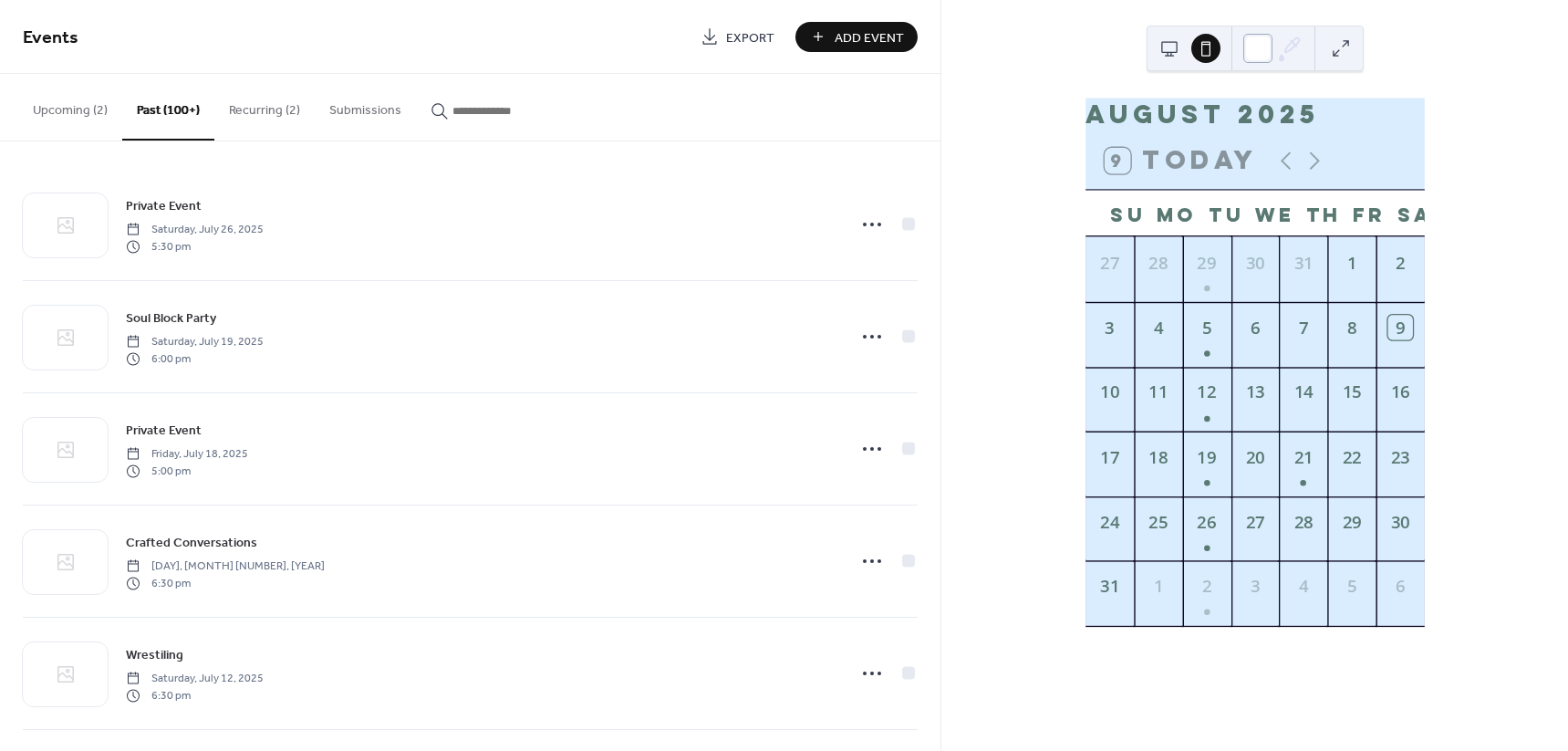 click at bounding box center [1258, 48] 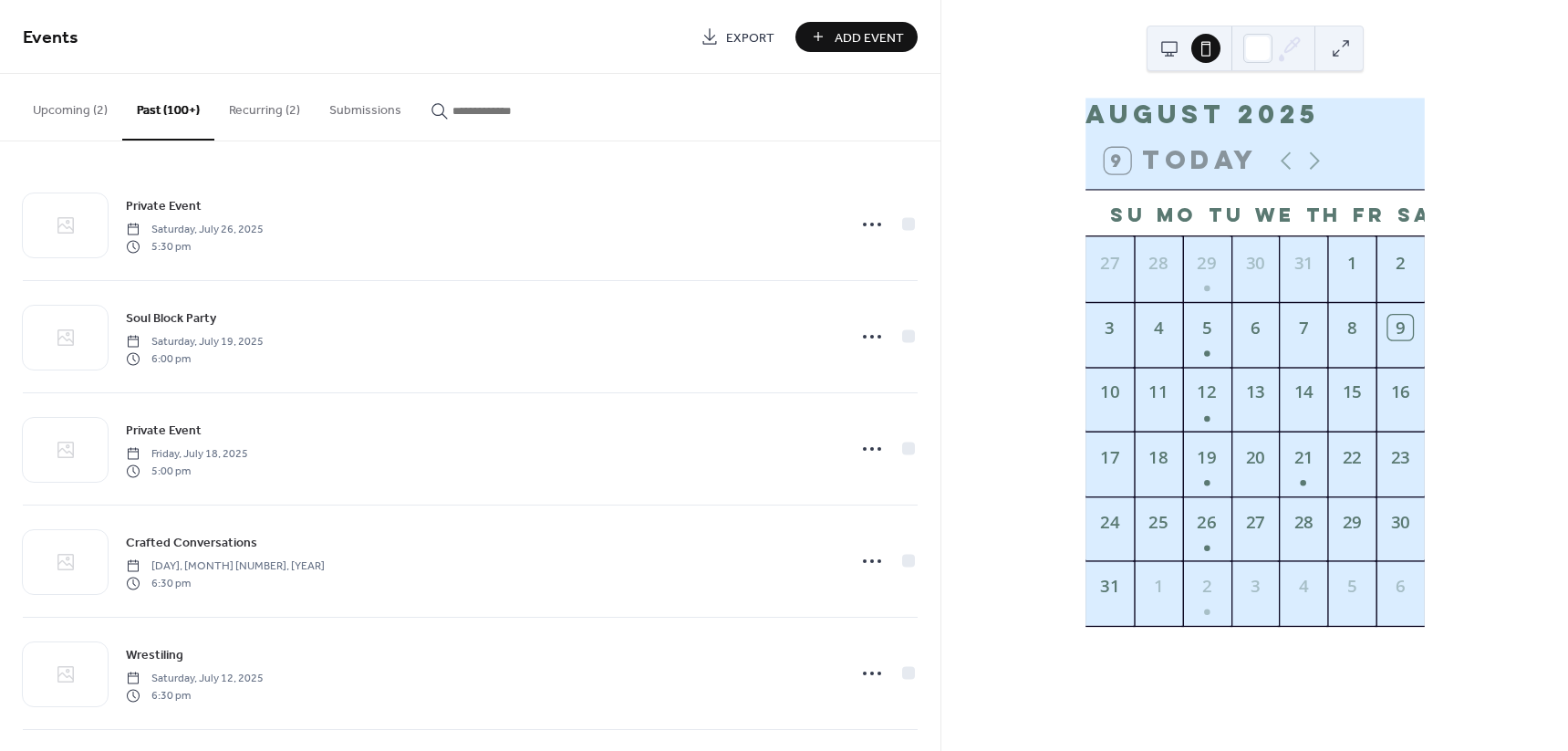 click on "[MONTH] [YEAR] [NUMBER] Today Su Mo Tu We Th Fr Sa 27 28 29 30 31 1 2 3 4 5 6 7 8 9 10 11 12 13 14 15 16 17 18 19 20 21 22 23 24 25 26 27 28 29 30 31 1 2 3 4 5 6" at bounding box center (1254, 375) 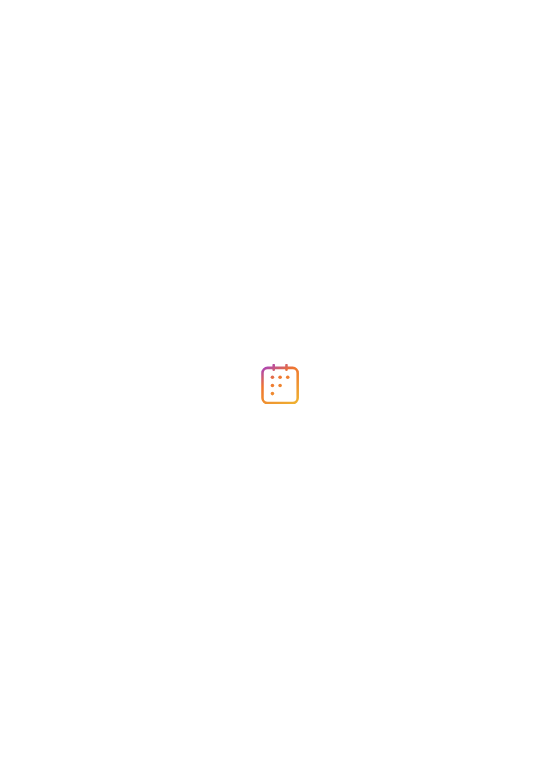 scroll, scrollTop: 0, scrollLeft: 0, axis: both 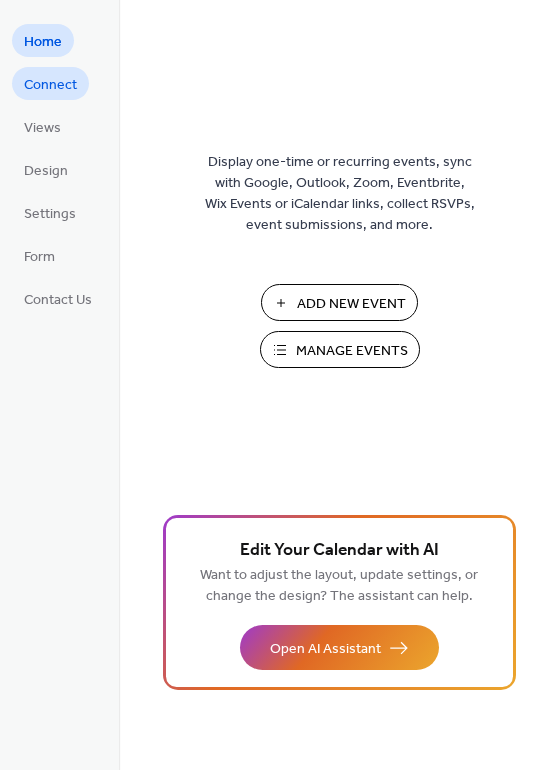 click on "Connect" at bounding box center (50, 85) 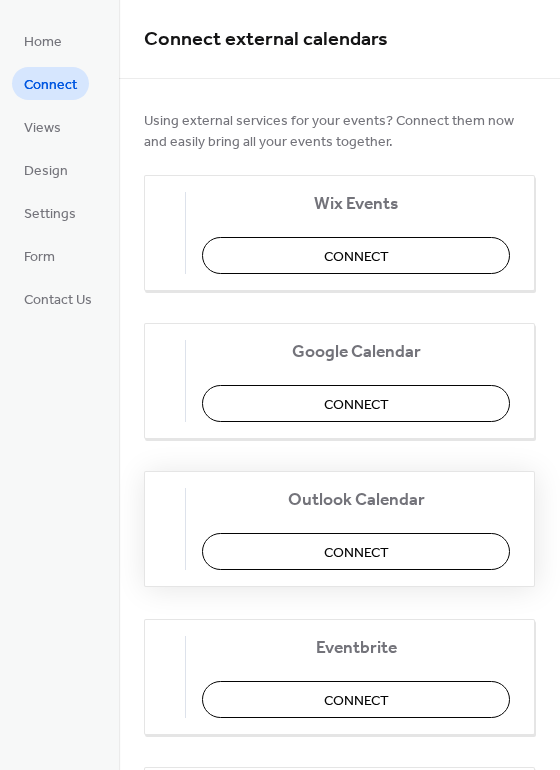 scroll, scrollTop: 0, scrollLeft: 0, axis: both 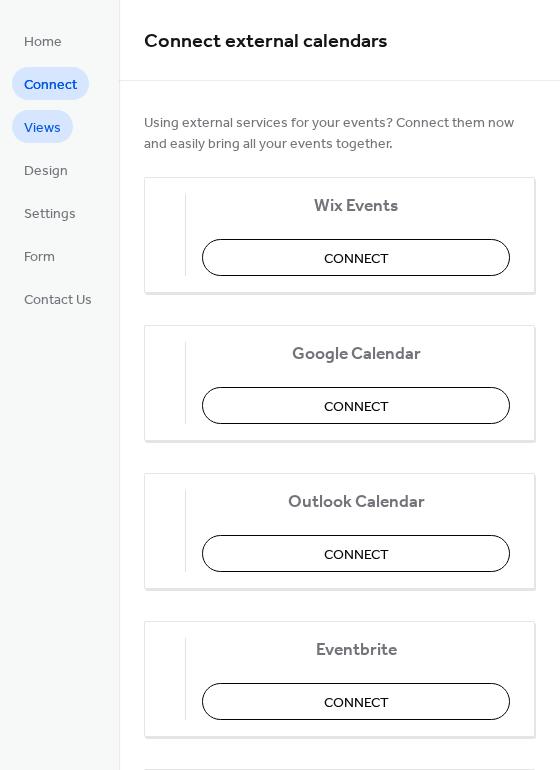 click on "Views" at bounding box center (42, 128) 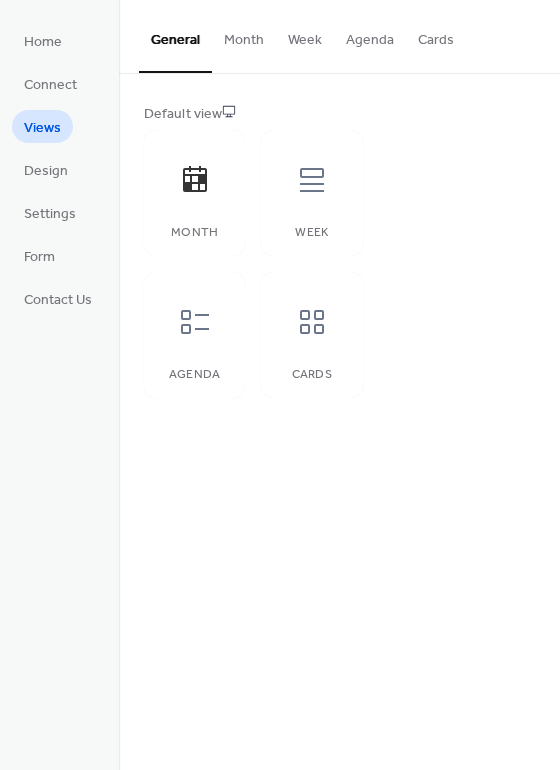 click on "Cards" at bounding box center [436, 35] 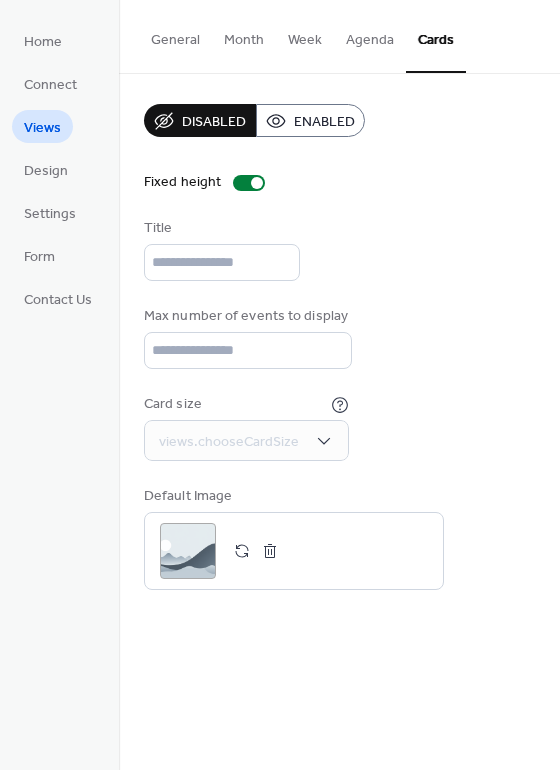 click on "Month" at bounding box center [244, 35] 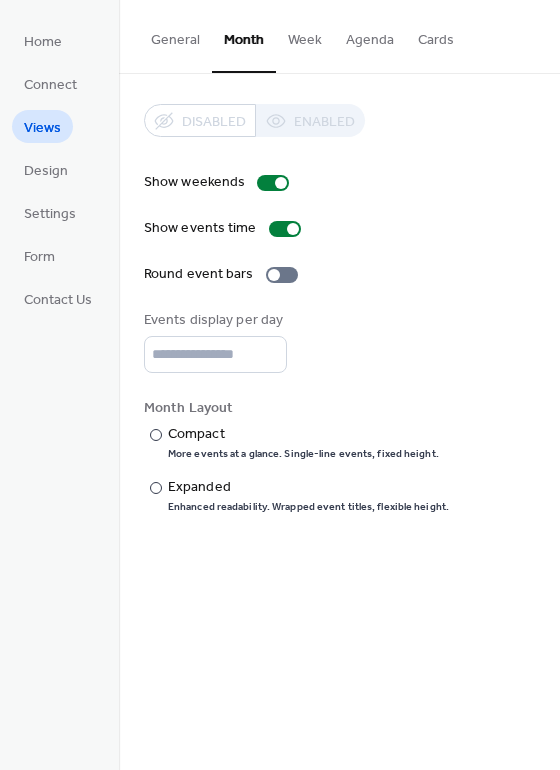 click on "General" at bounding box center (175, 35) 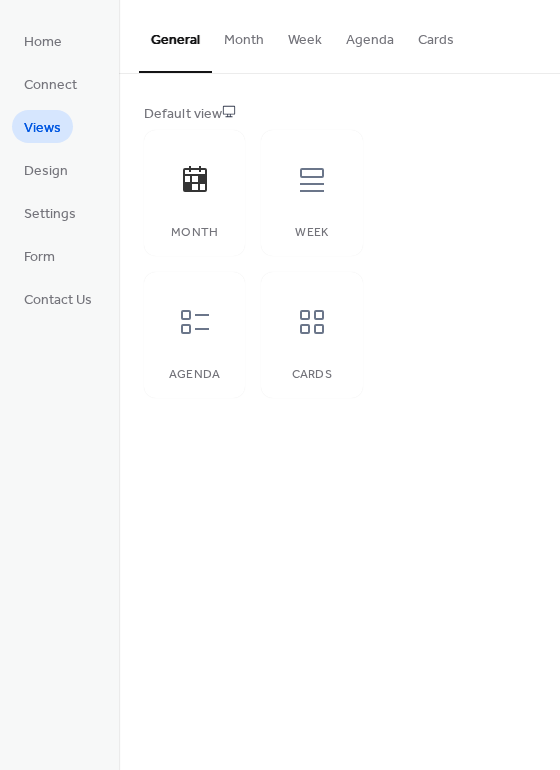 click on "Month" at bounding box center [244, 35] 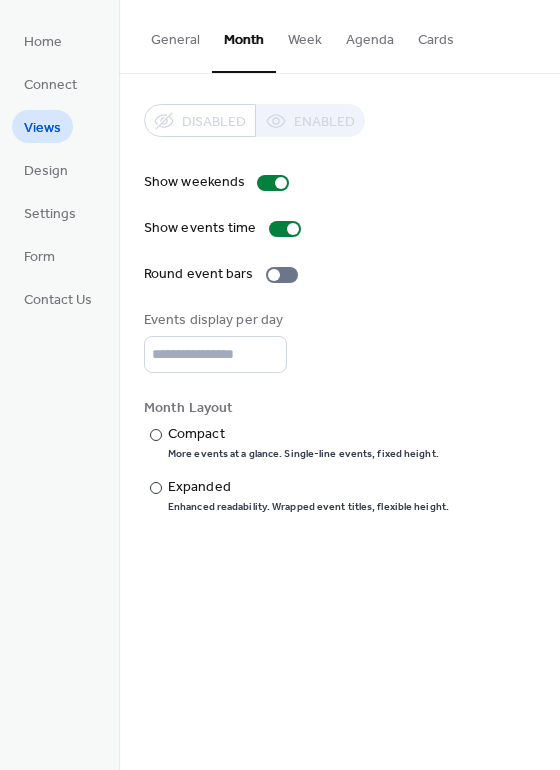 click on "Week" at bounding box center [305, 35] 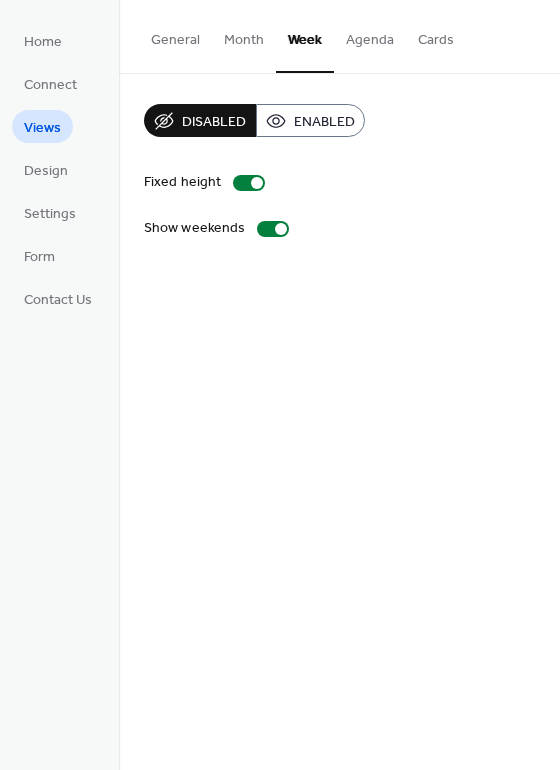 click on "Agenda" at bounding box center [370, 35] 